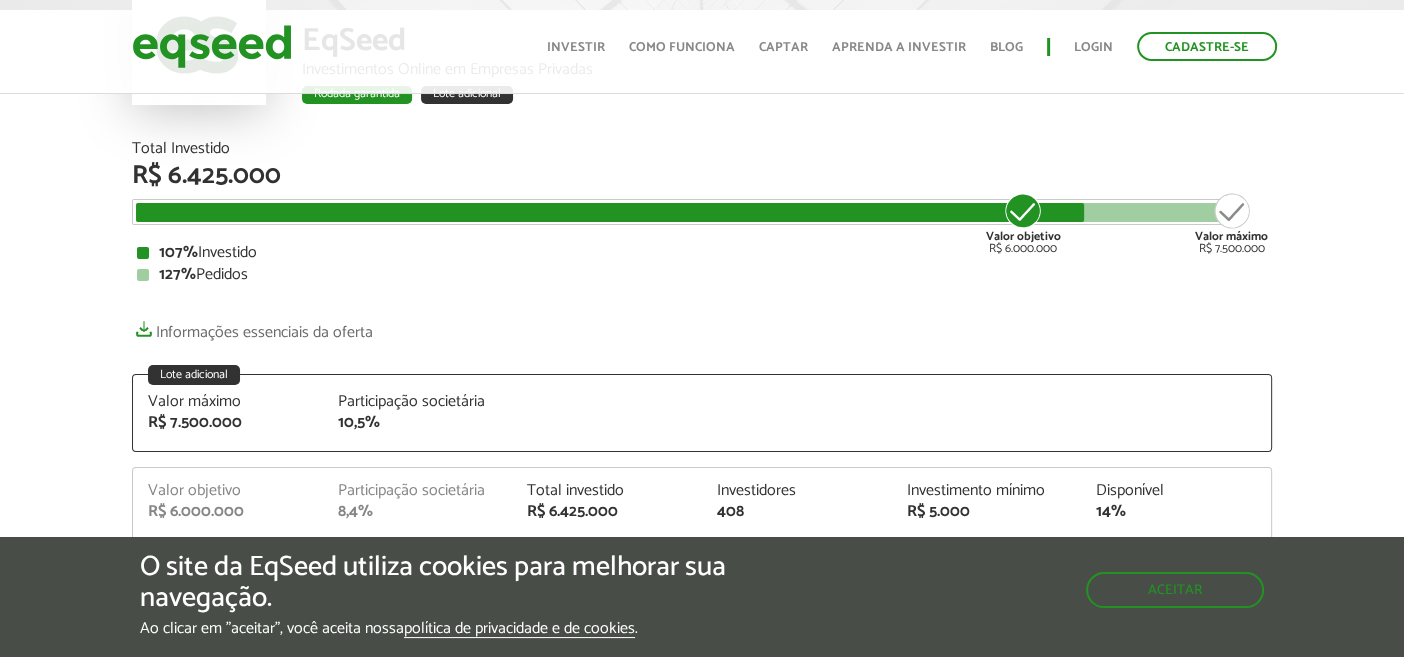 scroll, scrollTop: 0, scrollLeft: 0, axis: both 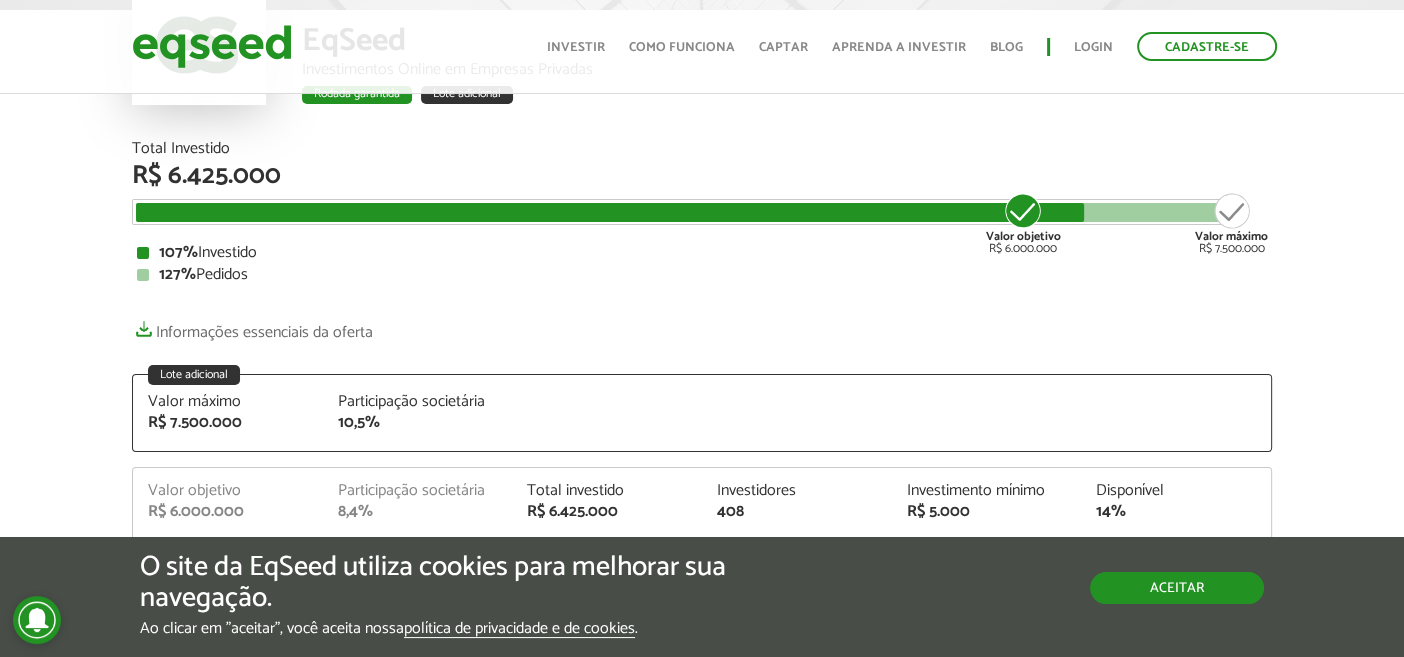 click on "Aceitar" at bounding box center (1177, 588) 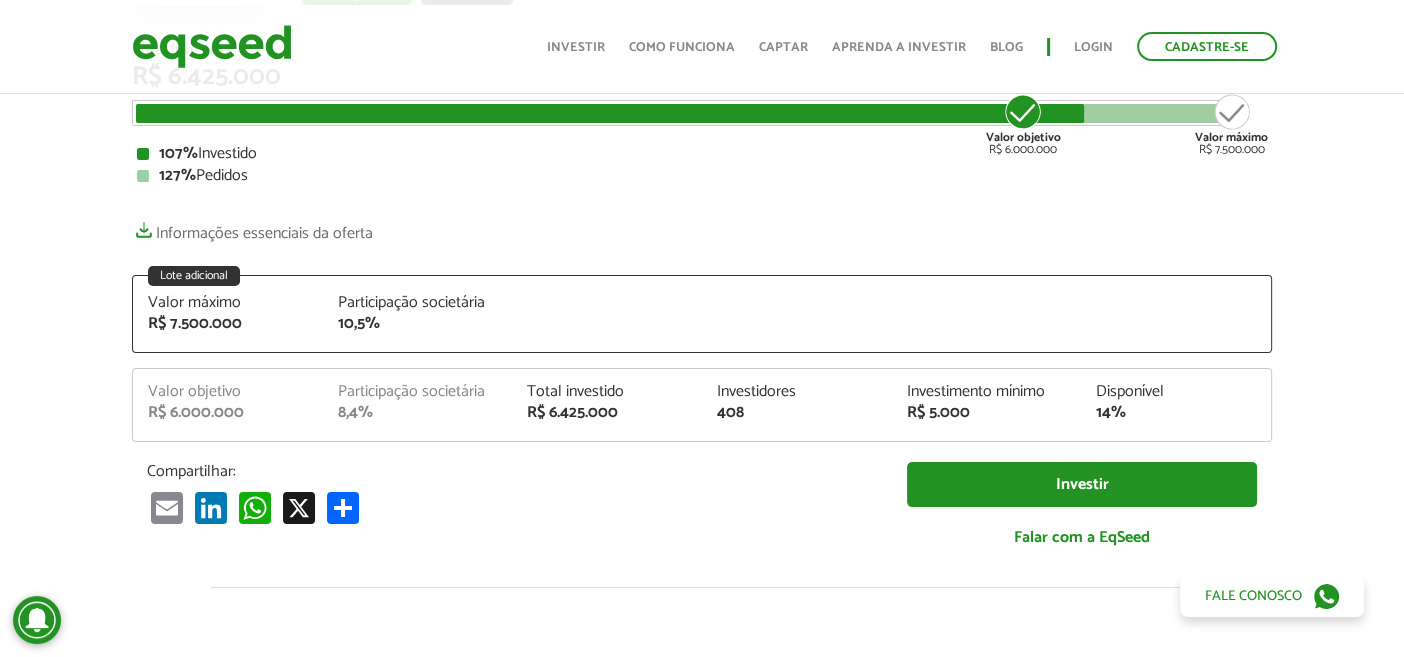 scroll, scrollTop: 99, scrollLeft: 0, axis: vertical 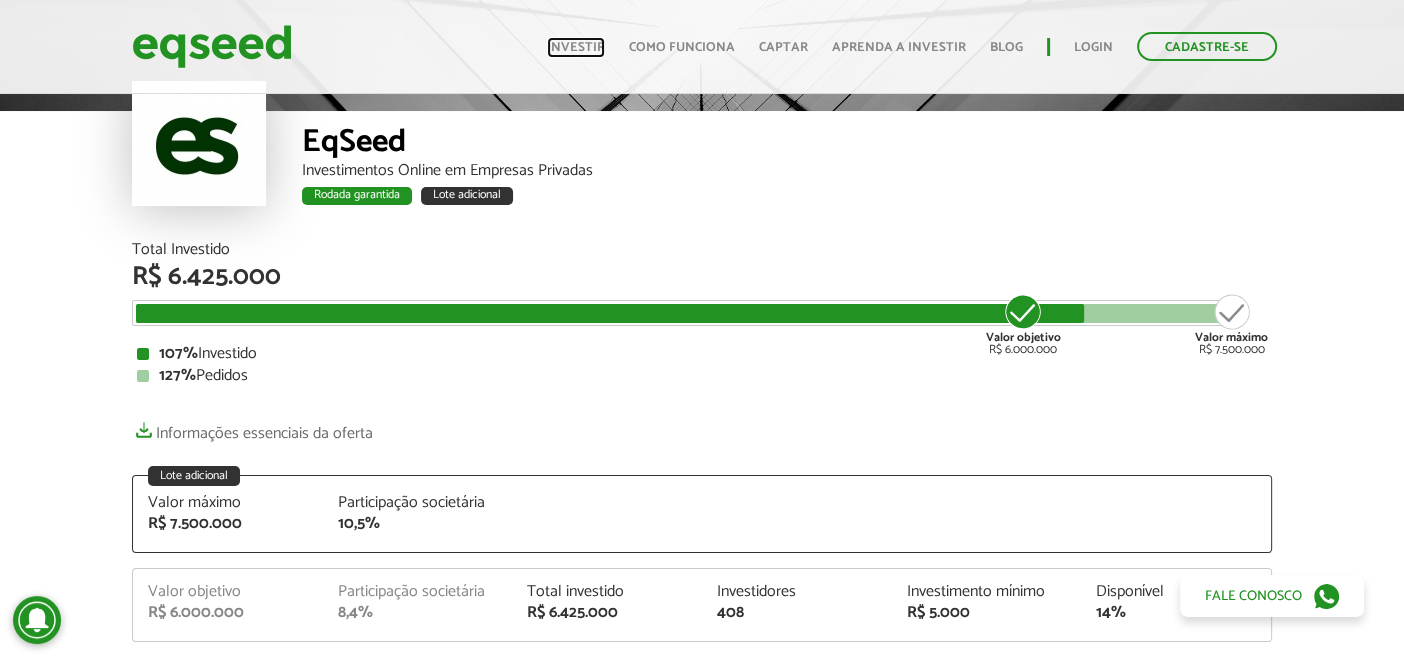 click on "Investir" at bounding box center [576, 47] 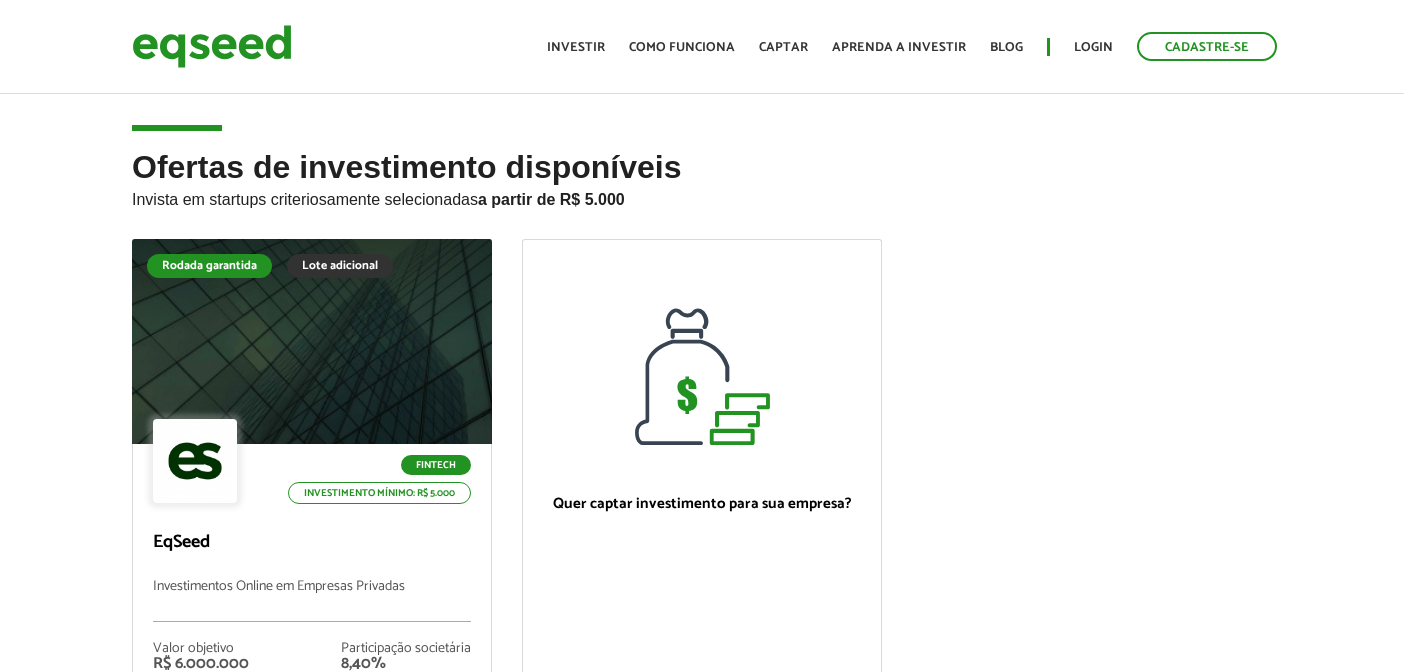 scroll, scrollTop: 0, scrollLeft: 0, axis: both 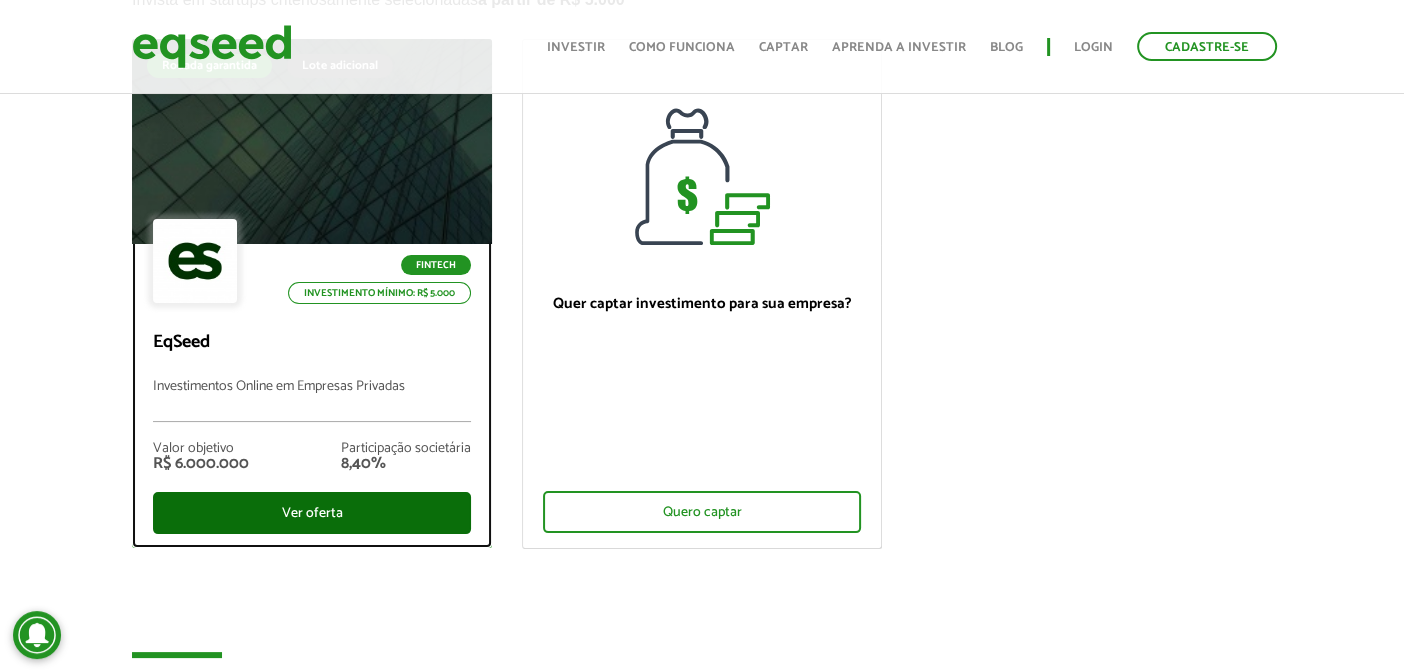 click on "Ver oferta" at bounding box center (312, 513) 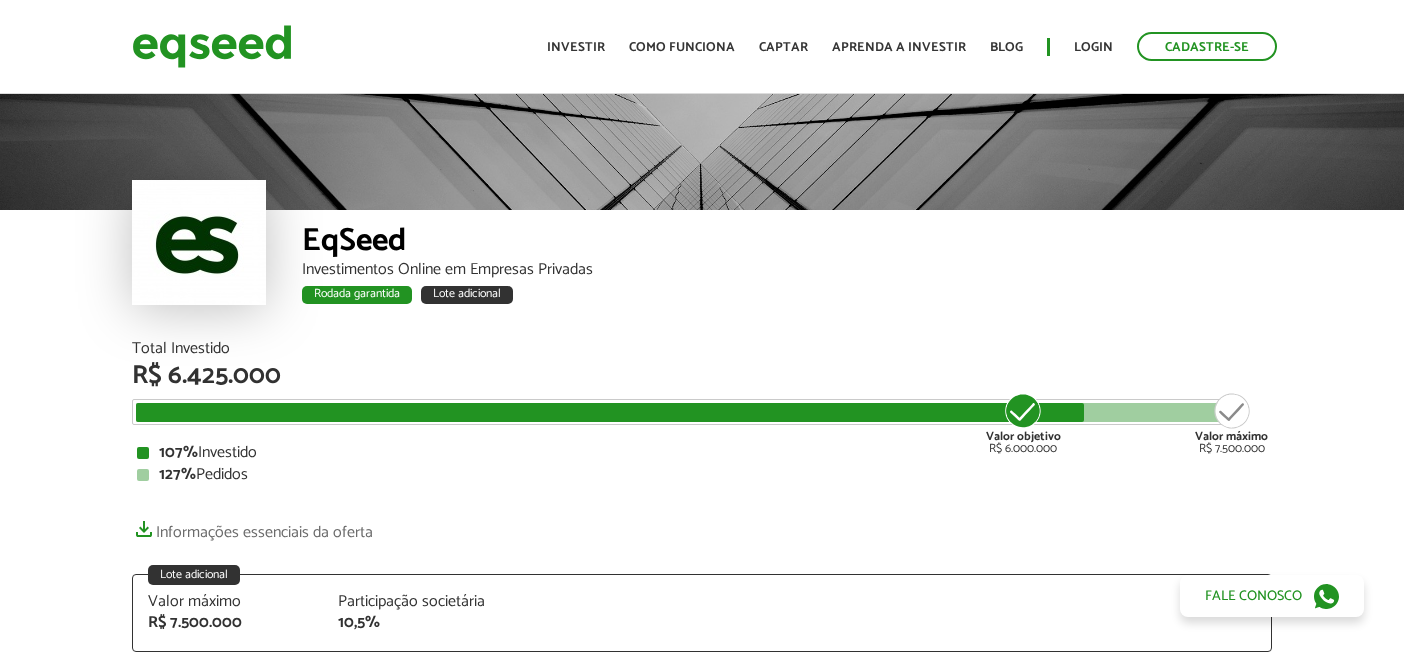 scroll, scrollTop: 0, scrollLeft: 0, axis: both 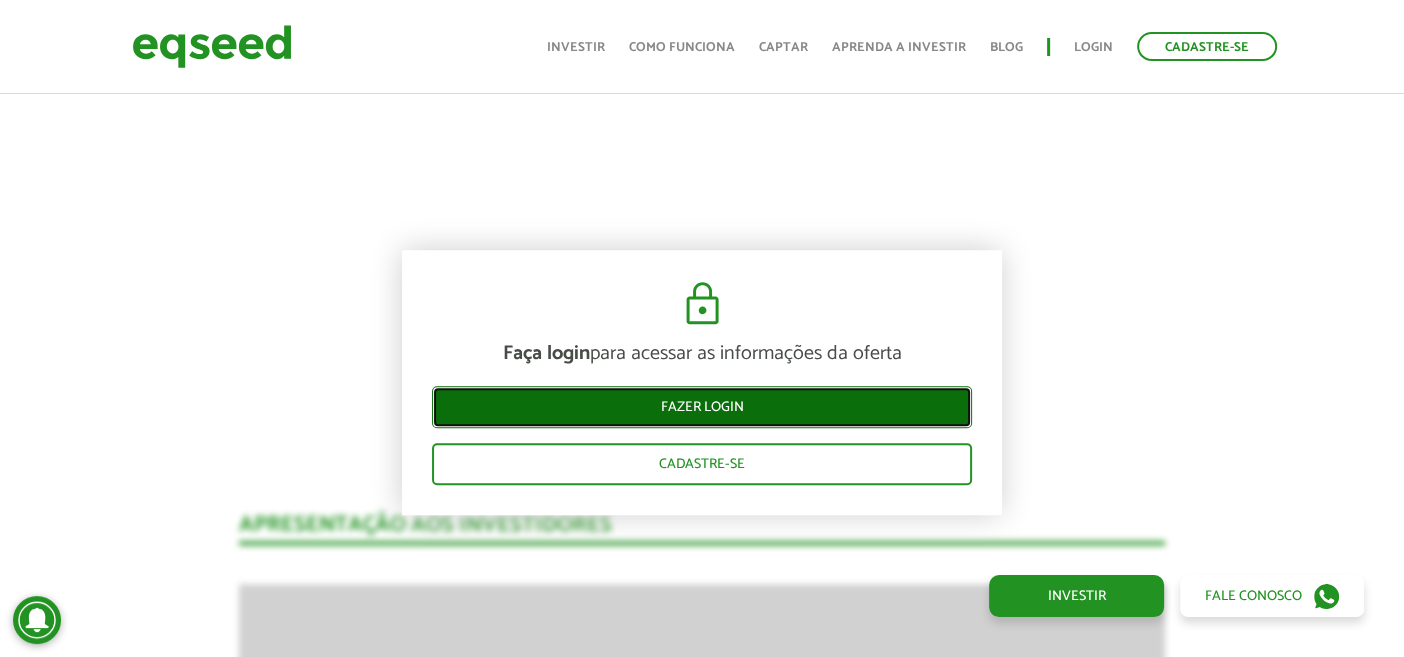 click on "Fazer login" at bounding box center [702, 407] 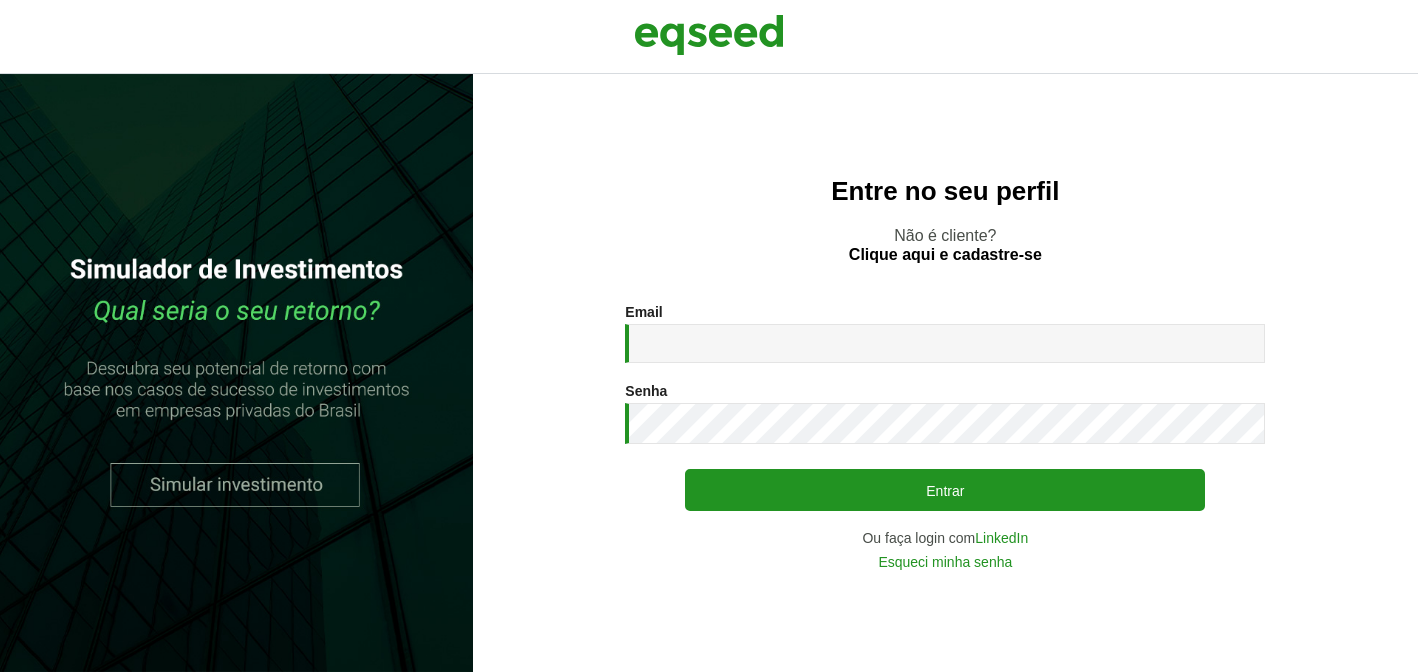 scroll, scrollTop: 0, scrollLeft: 0, axis: both 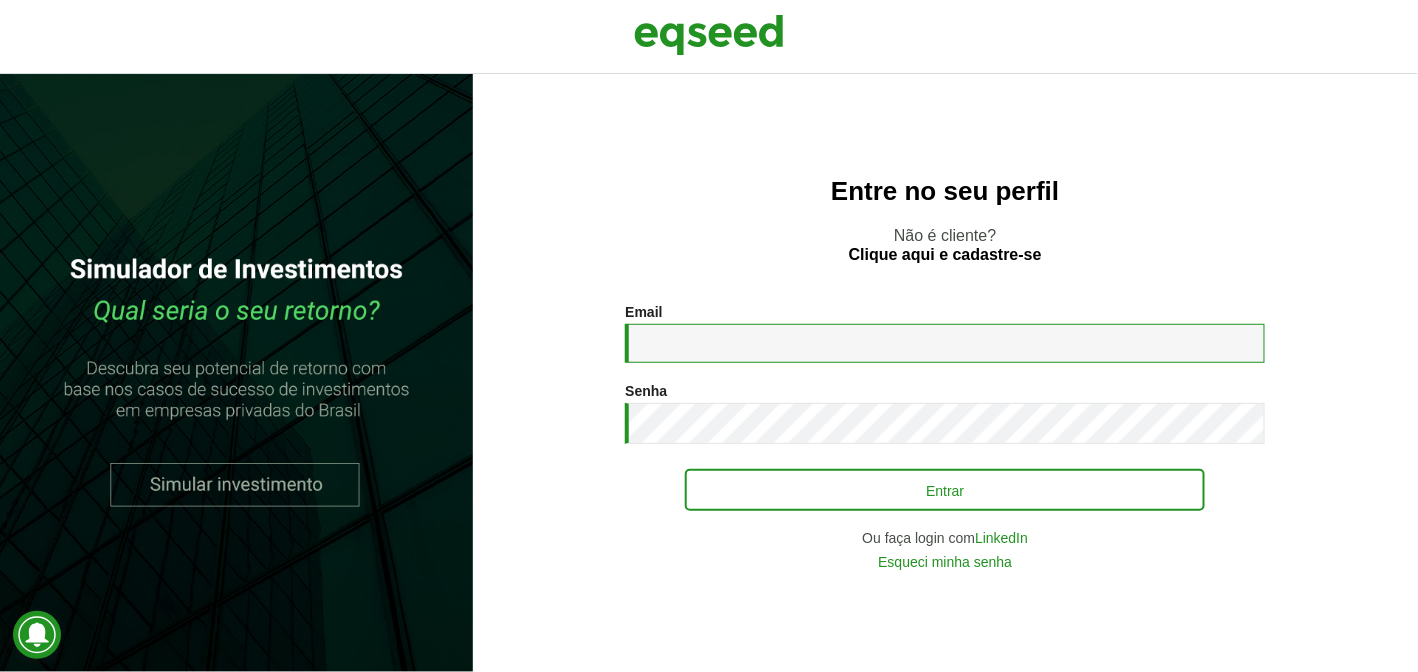 type on "**********" 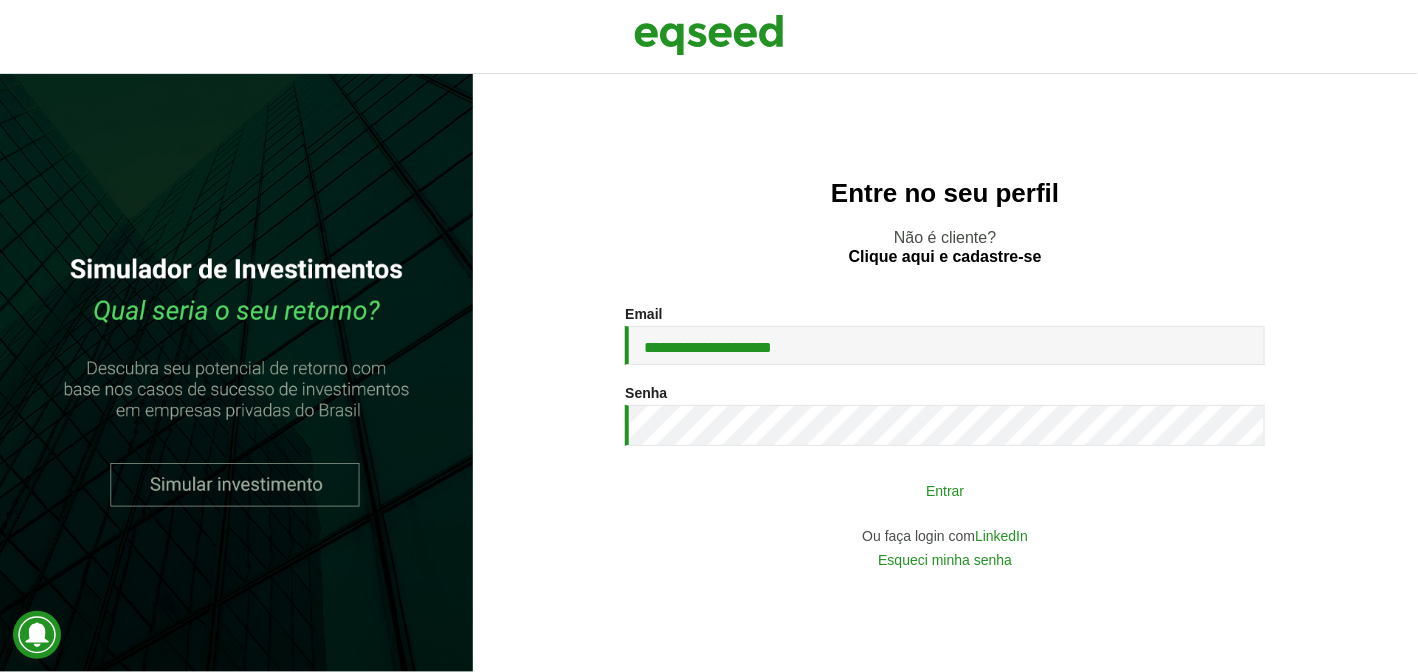 click on "Entrar" at bounding box center [945, 490] 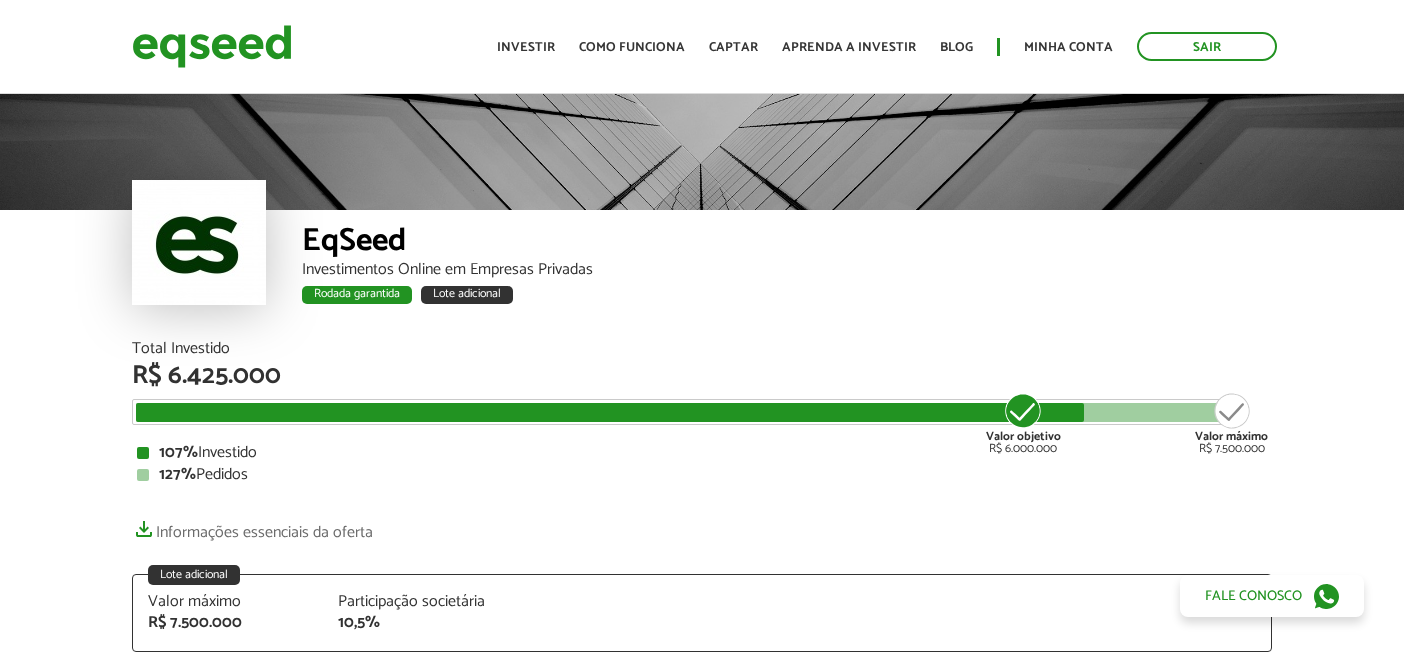 scroll, scrollTop: 0, scrollLeft: 0, axis: both 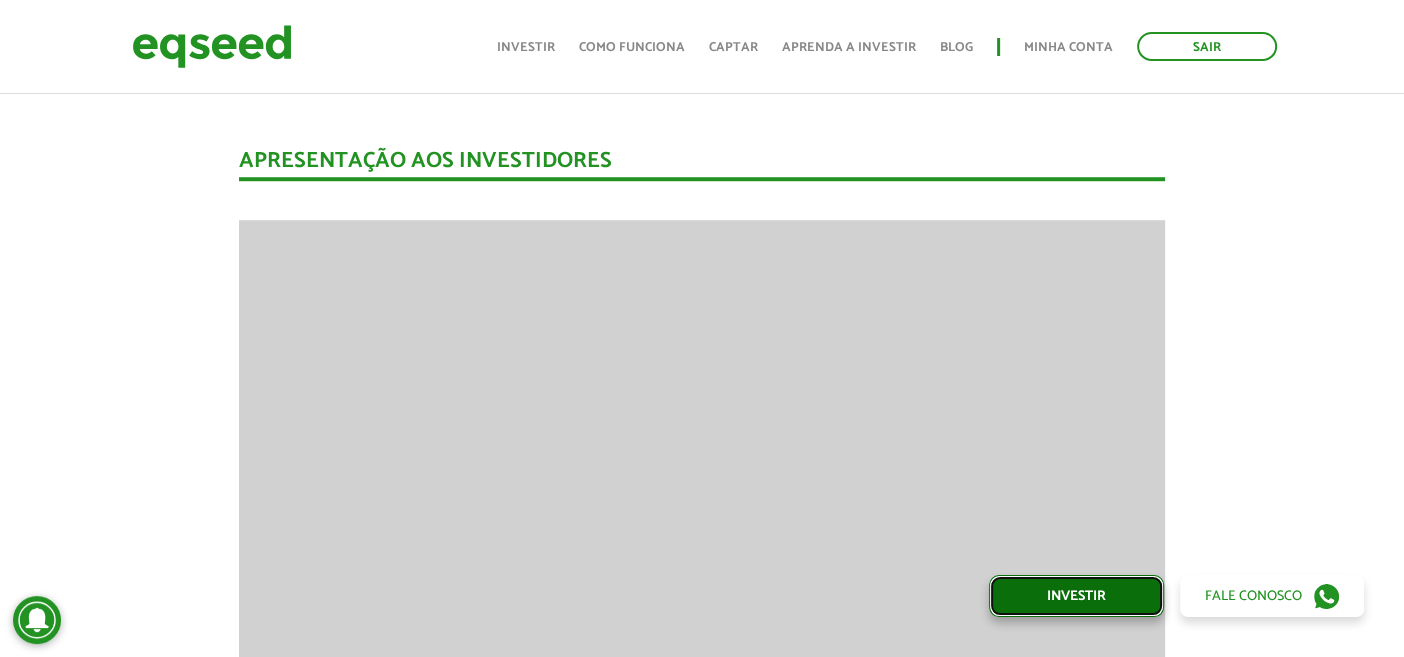 click on "Investir" at bounding box center (1076, 596) 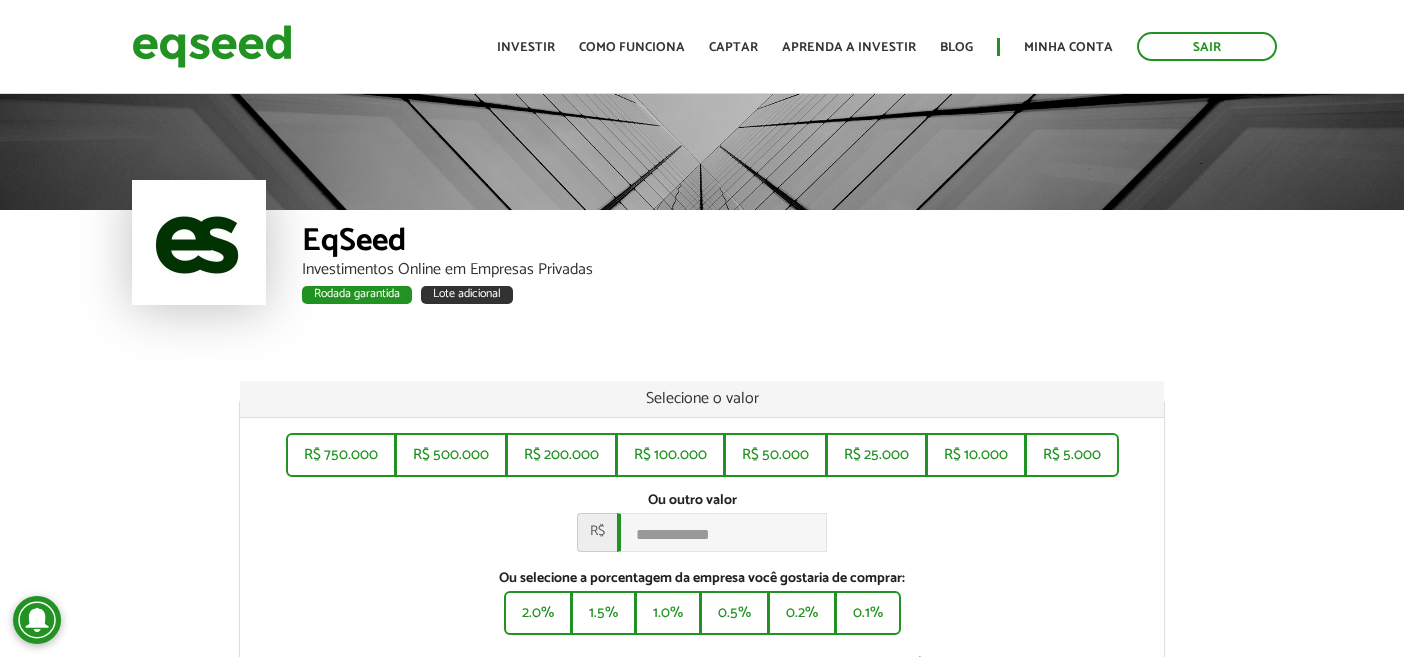 scroll, scrollTop: 0, scrollLeft: 0, axis: both 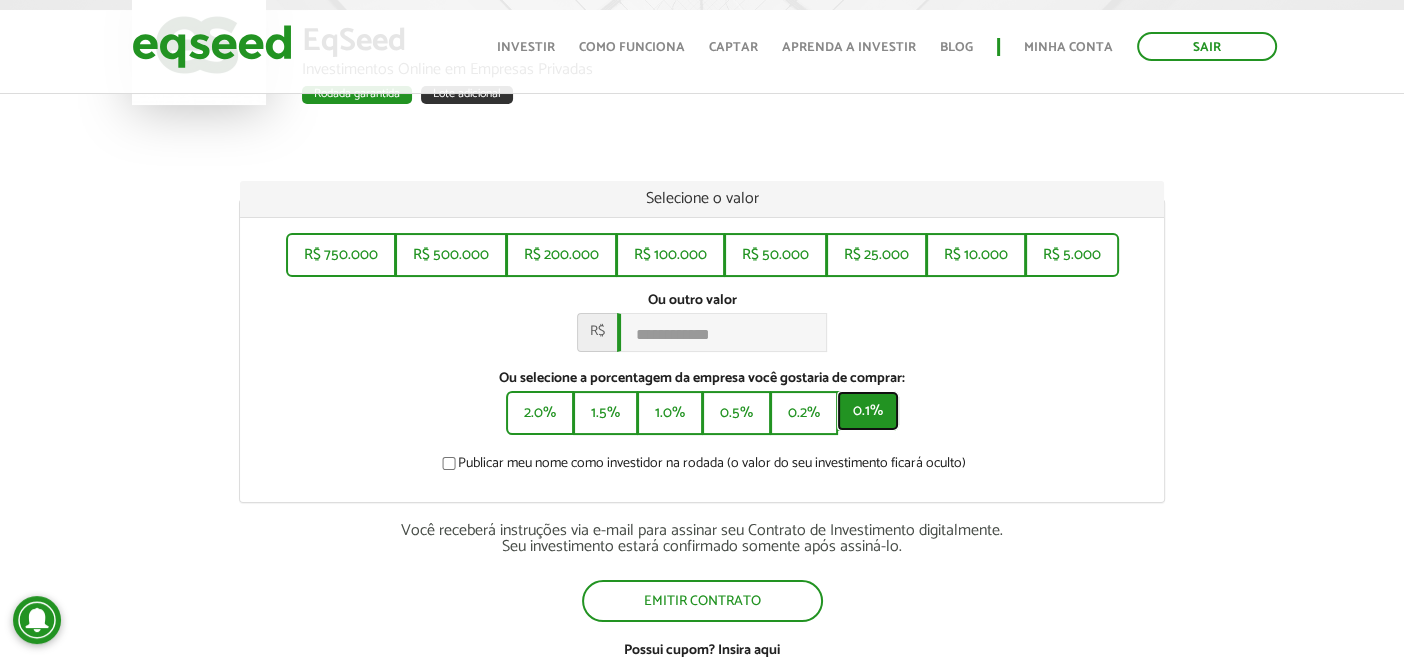 click on "0.1%" at bounding box center [868, 411] 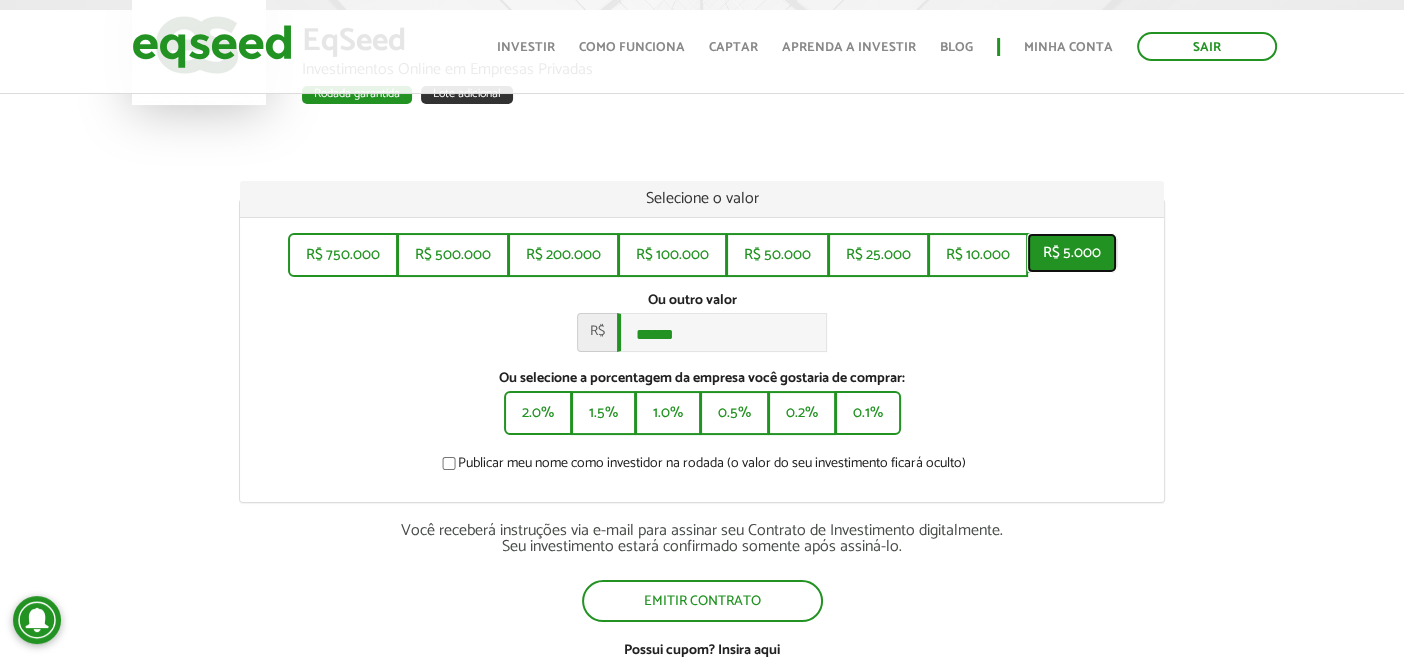 click on "R$ 5.000" at bounding box center [1072, 253] 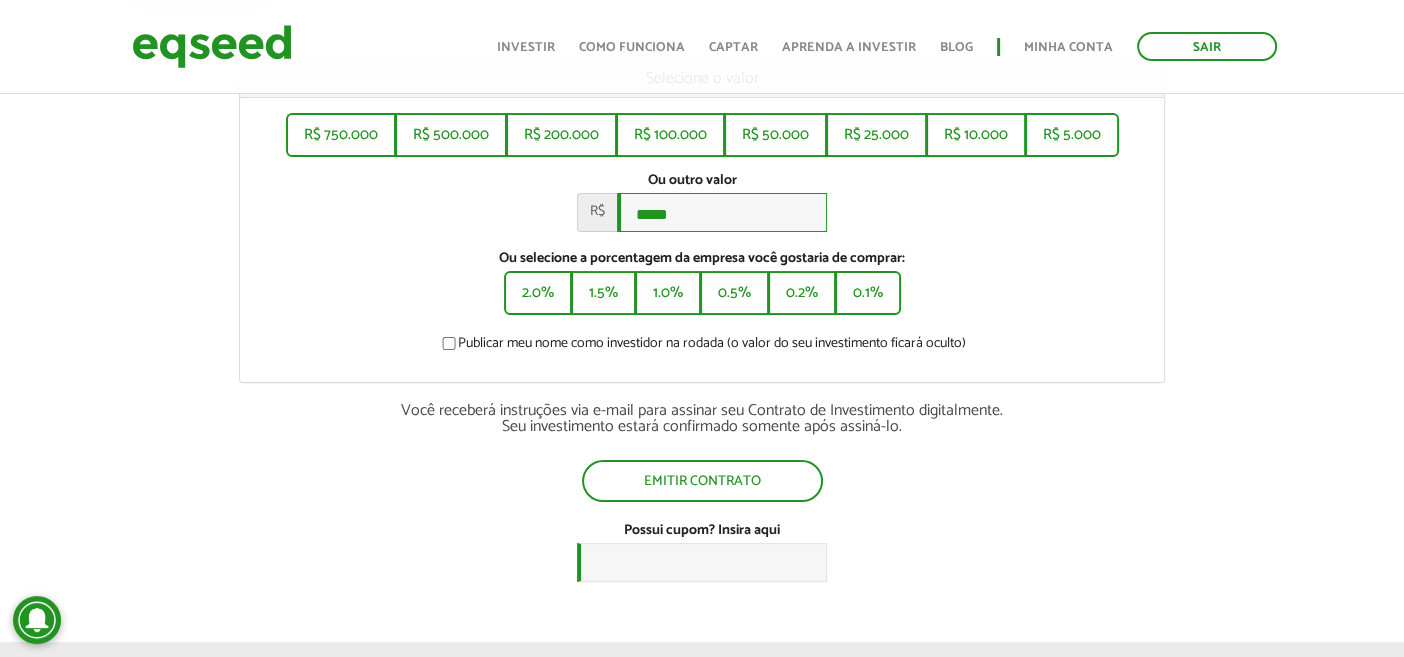 scroll, scrollTop: 400, scrollLeft: 0, axis: vertical 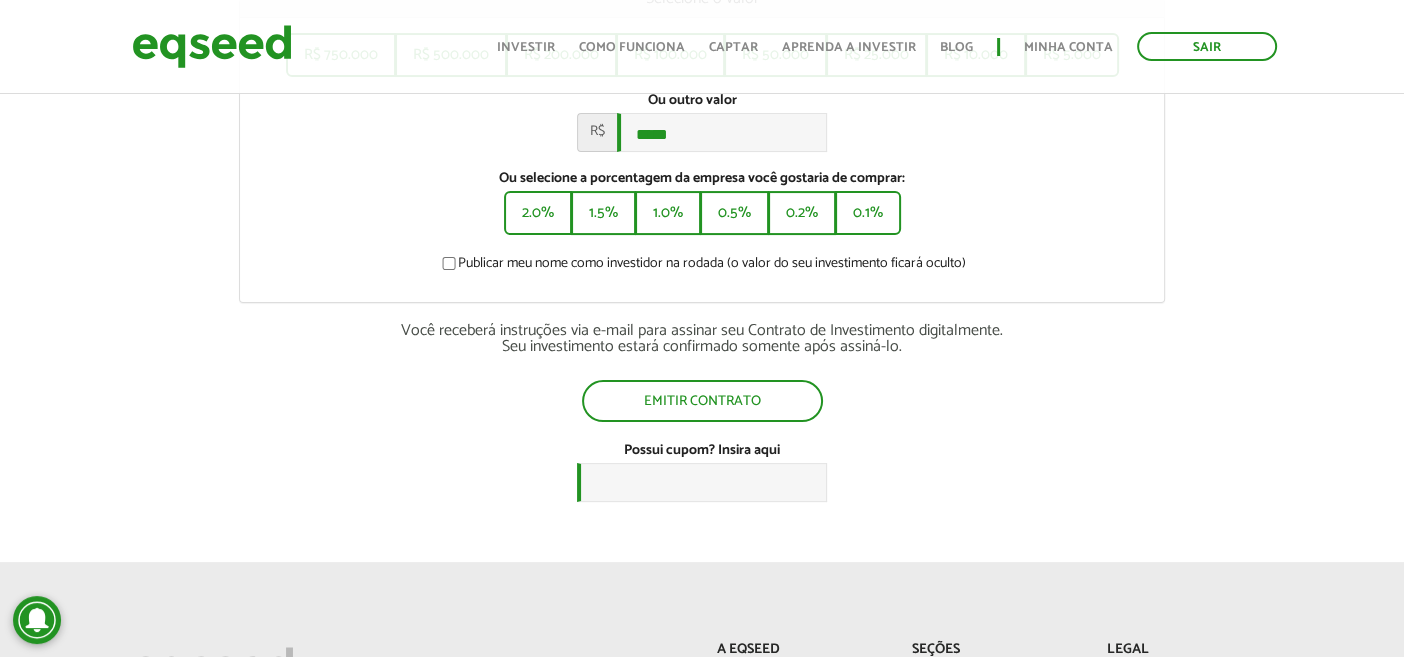 click on "Publicar meu nome como investidor na rodada (o valor do seu investimento ficará oculto)" at bounding box center [702, 267] 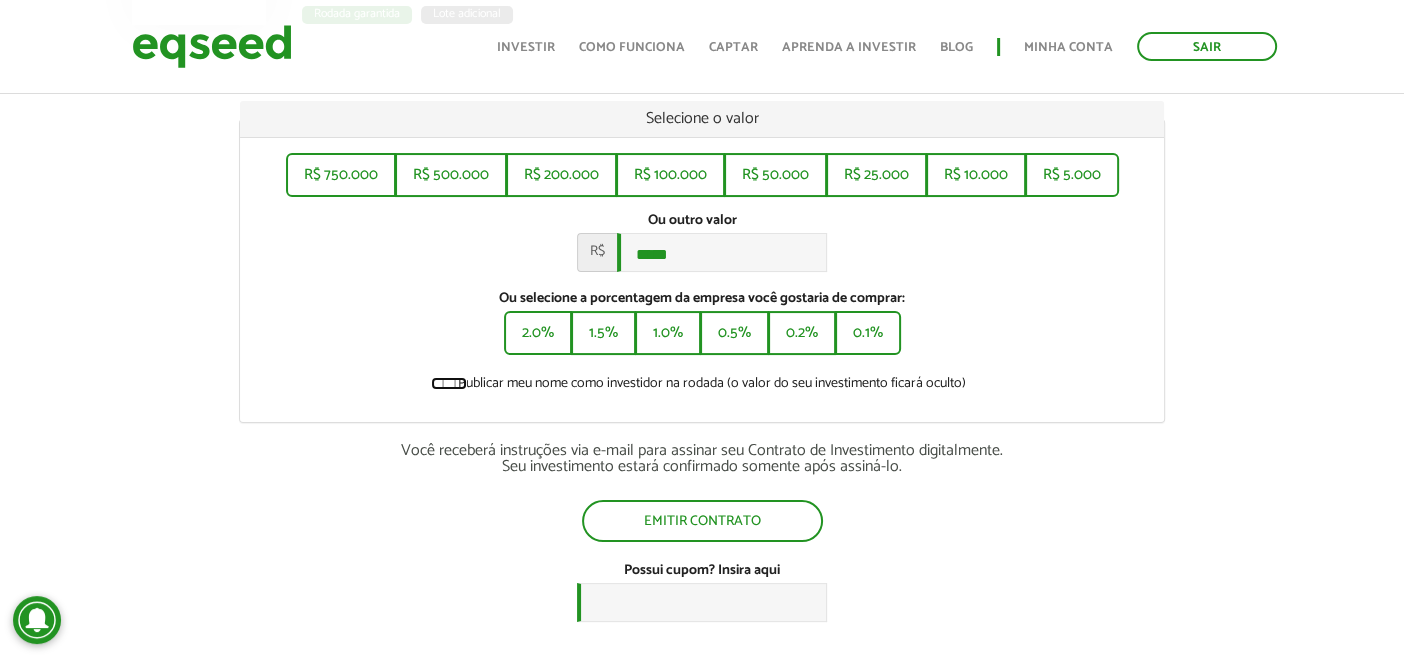 scroll, scrollTop: 200, scrollLeft: 0, axis: vertical 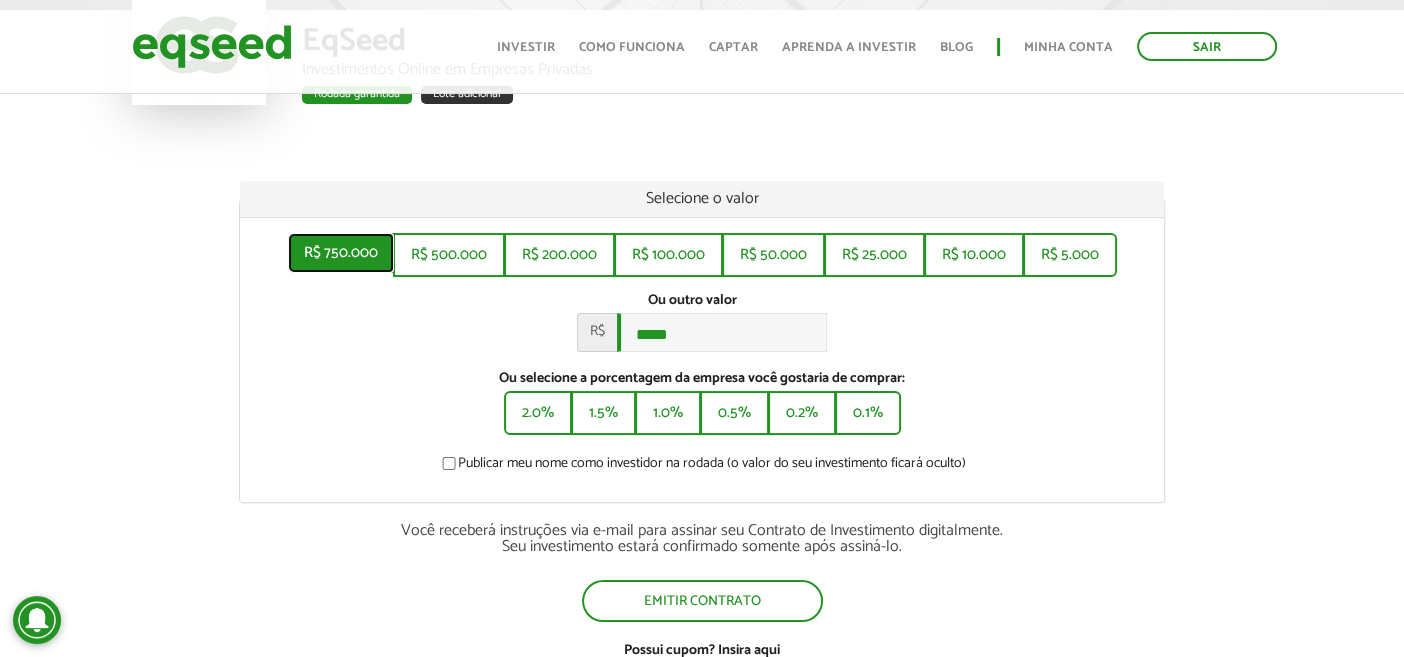 click on "R$ 750.000" at bounding box center [341, 253] 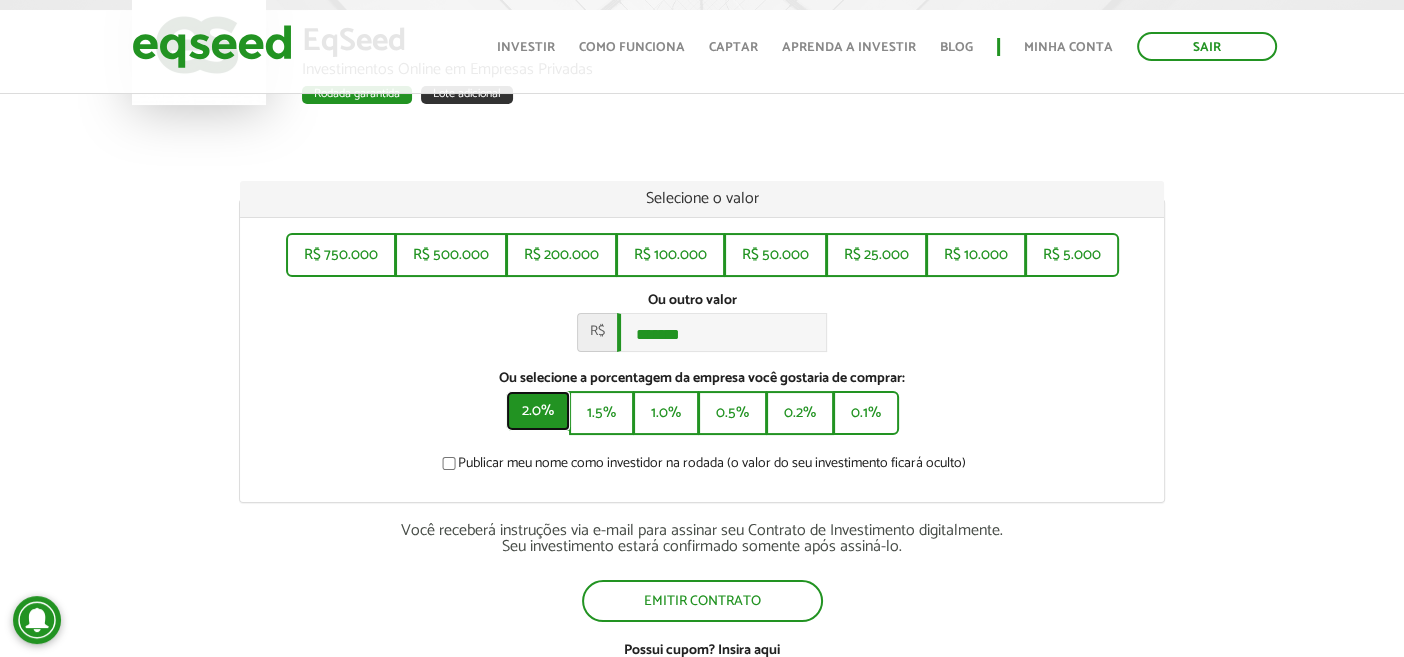 click on "2.0%" at bounding box center (538, 411) 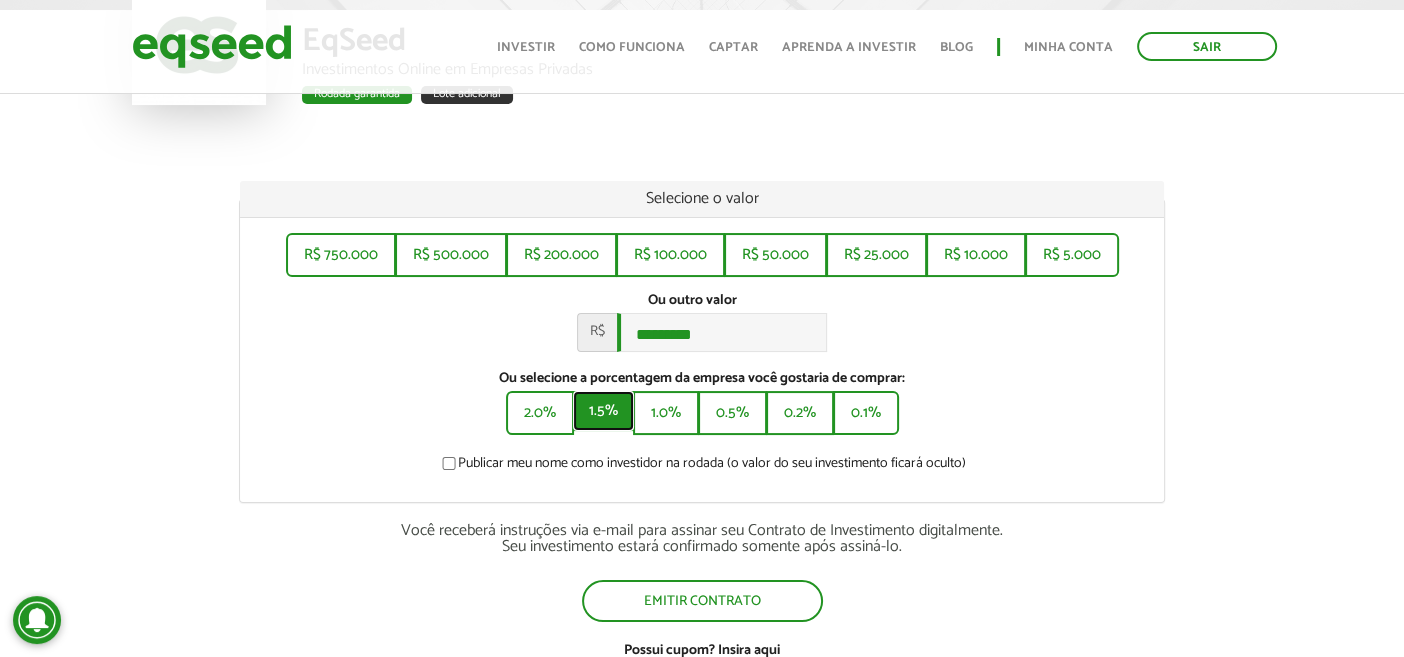 click on "1.5%" at bounding box center [603, 411] 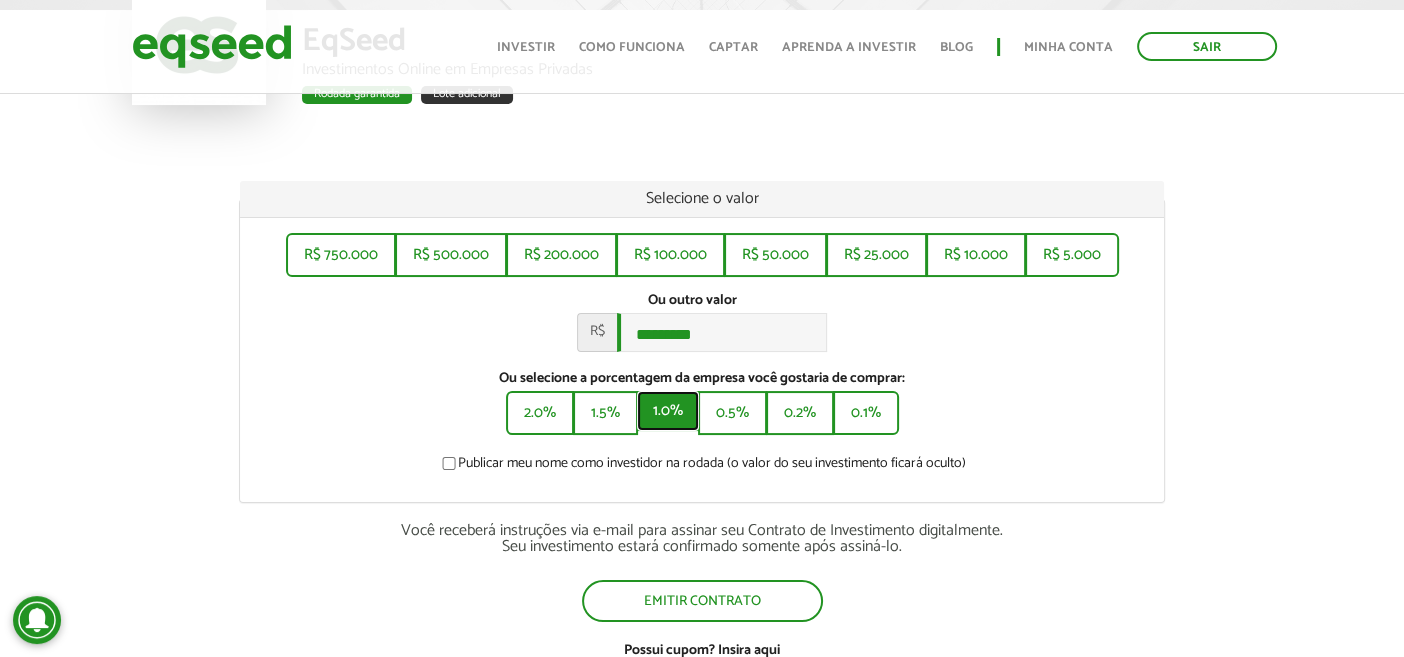click on "1.0%" at bounding box center [668, 411] 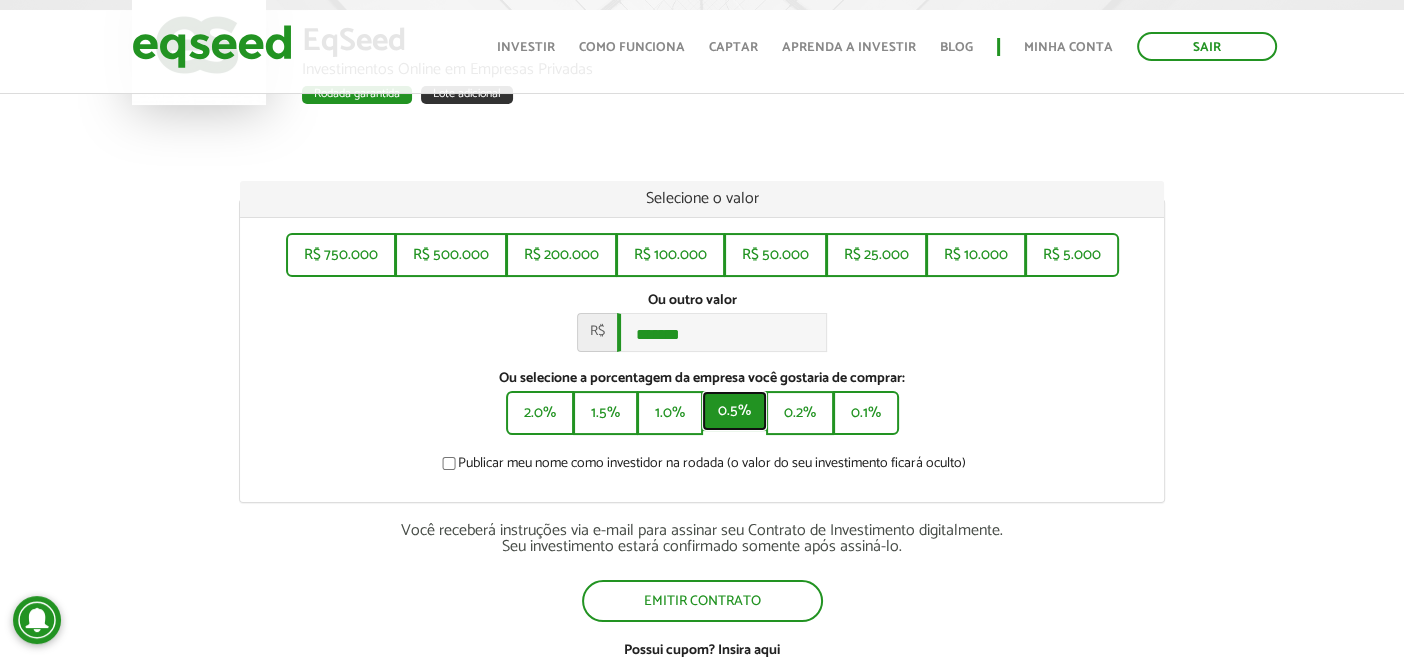 click on "0.5%" at bounding box center (734, 411) 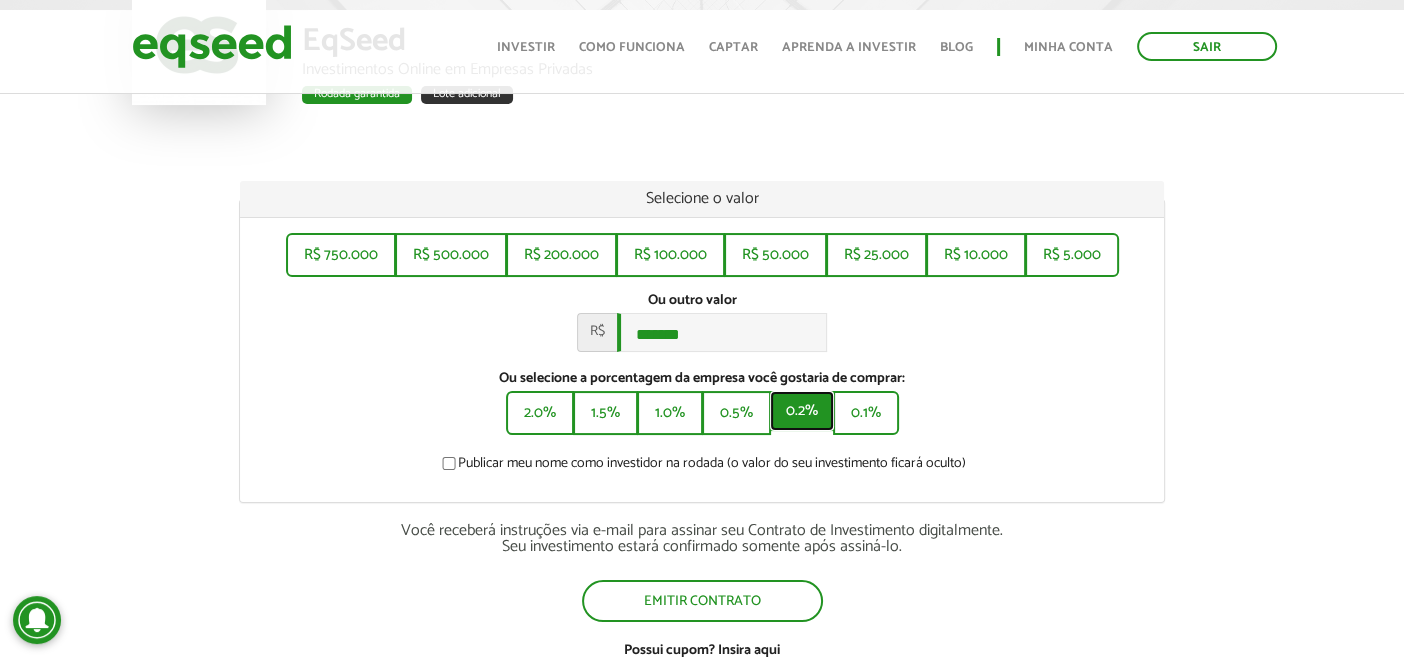 click on "0.2%" at bounding box center (802, 411) 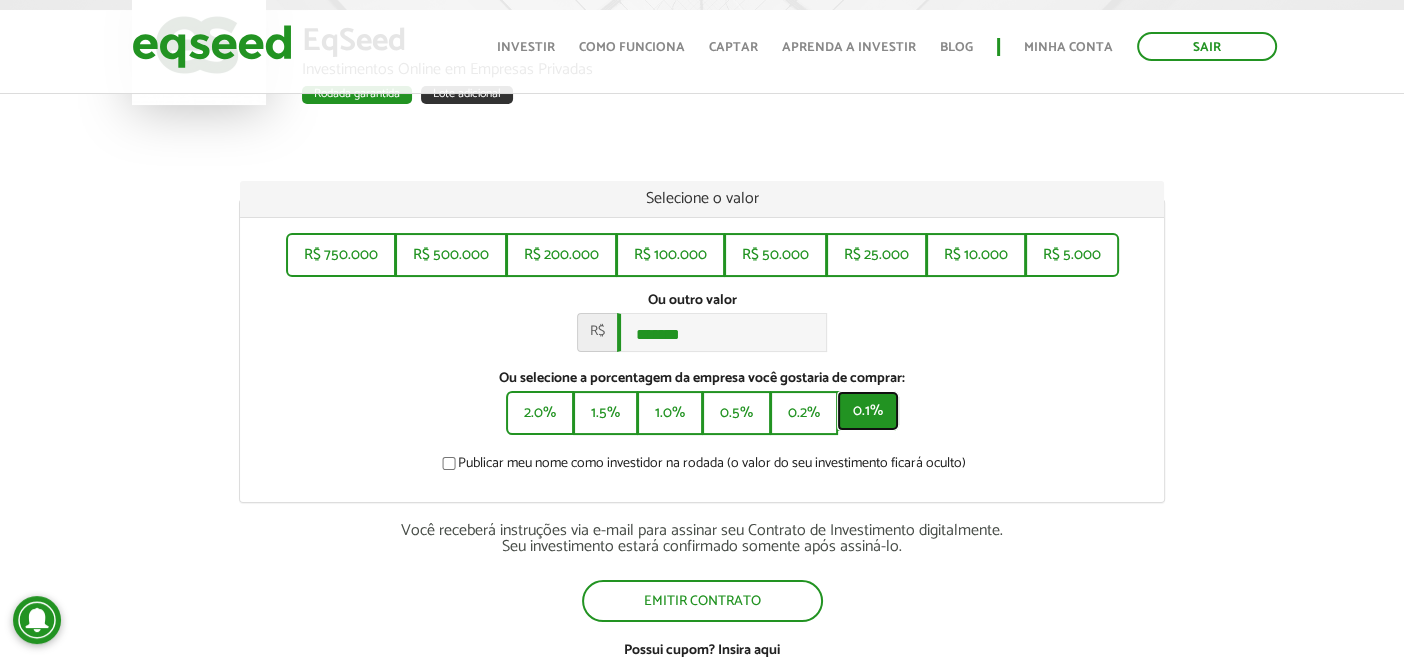 click on "0.1%" at bounding box center (868, 411) 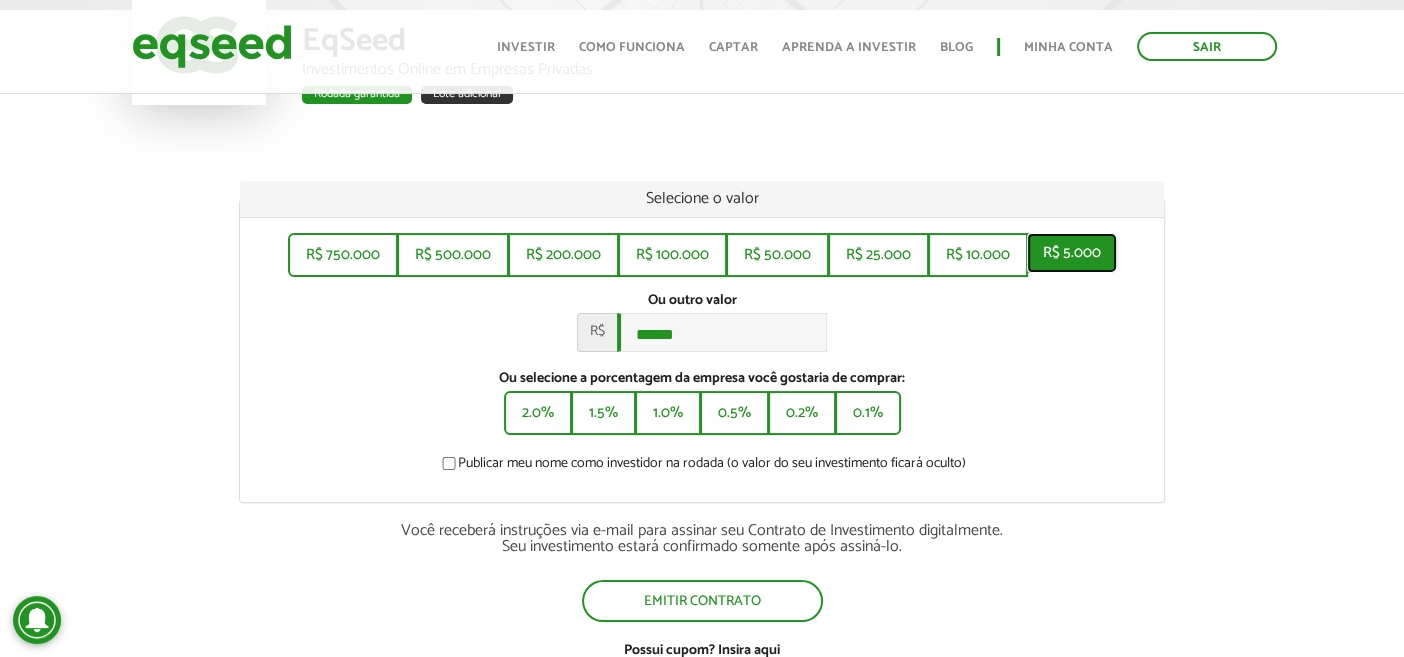 click on "R$ 5.000" at bounding box center [1072, 253] 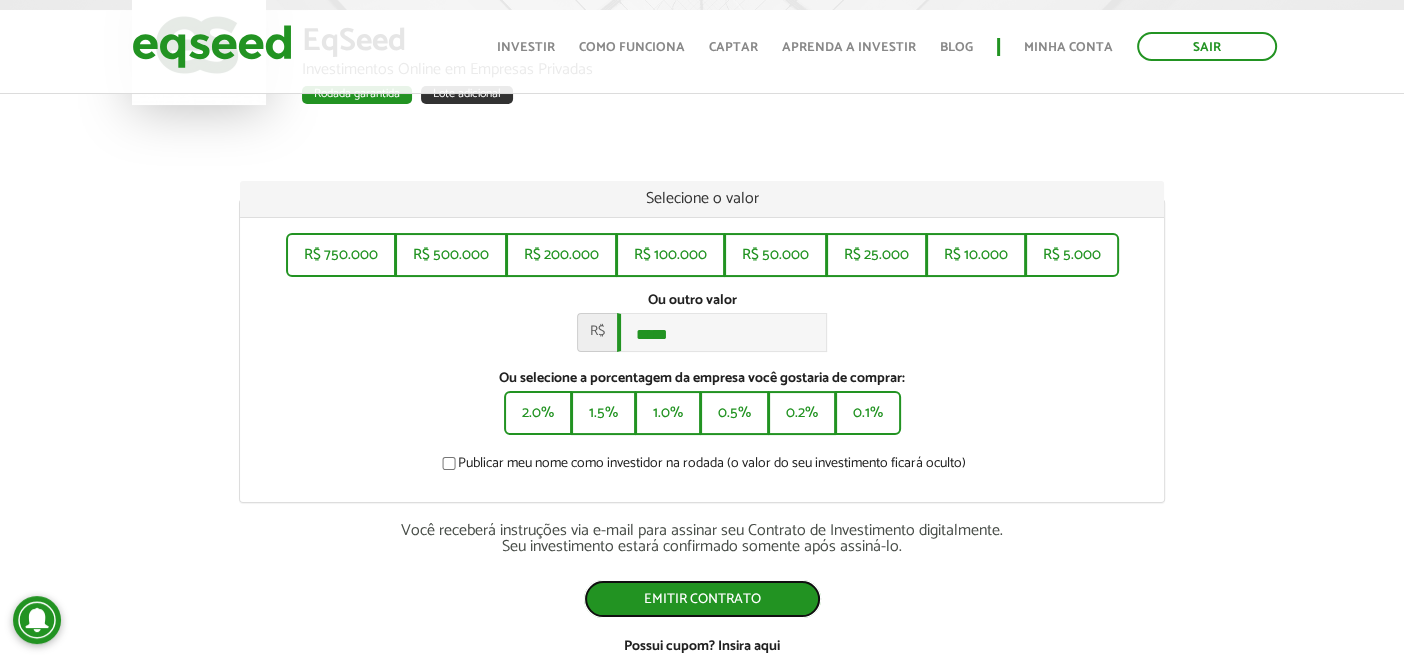 click on "Emitir contrato" at bounding box center [702, 599] 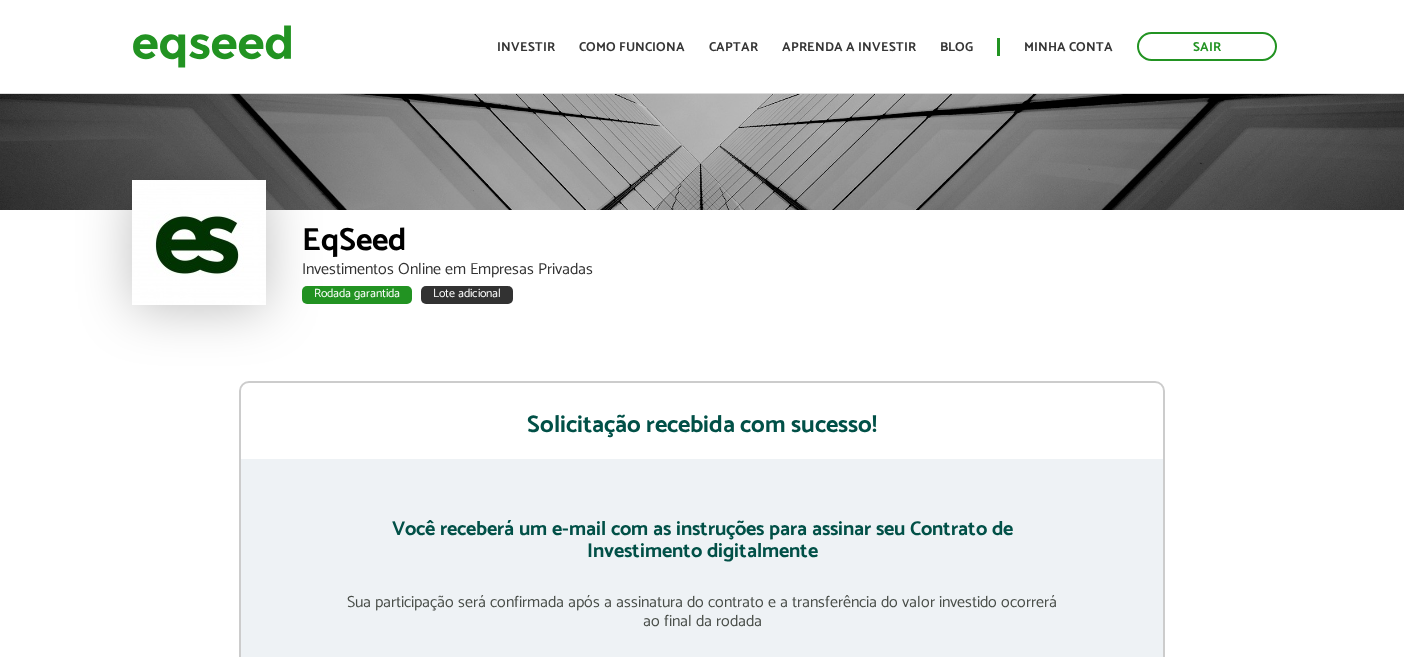 scroll, scrollTop: 0, scrollLeft: 0, axis: both 